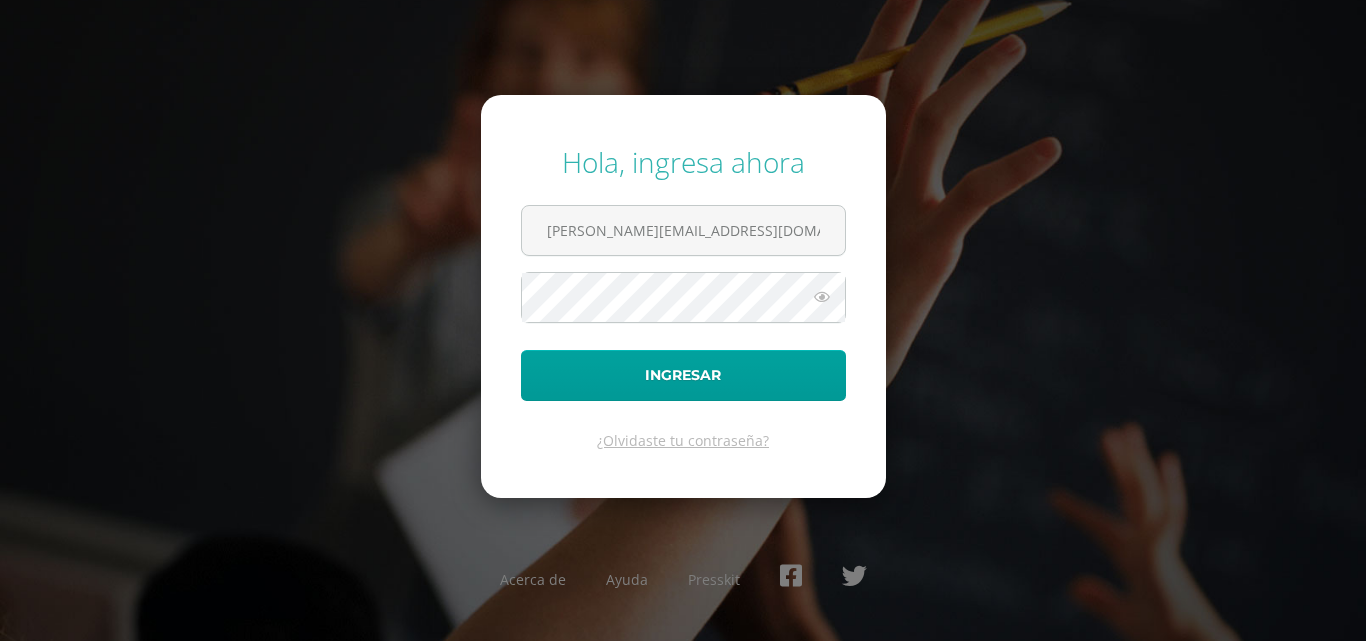 click on "[PERSON_NAME][EMAIL_ADDRESS][DOMAIN_NAME]" at bounding box center (683, 230) 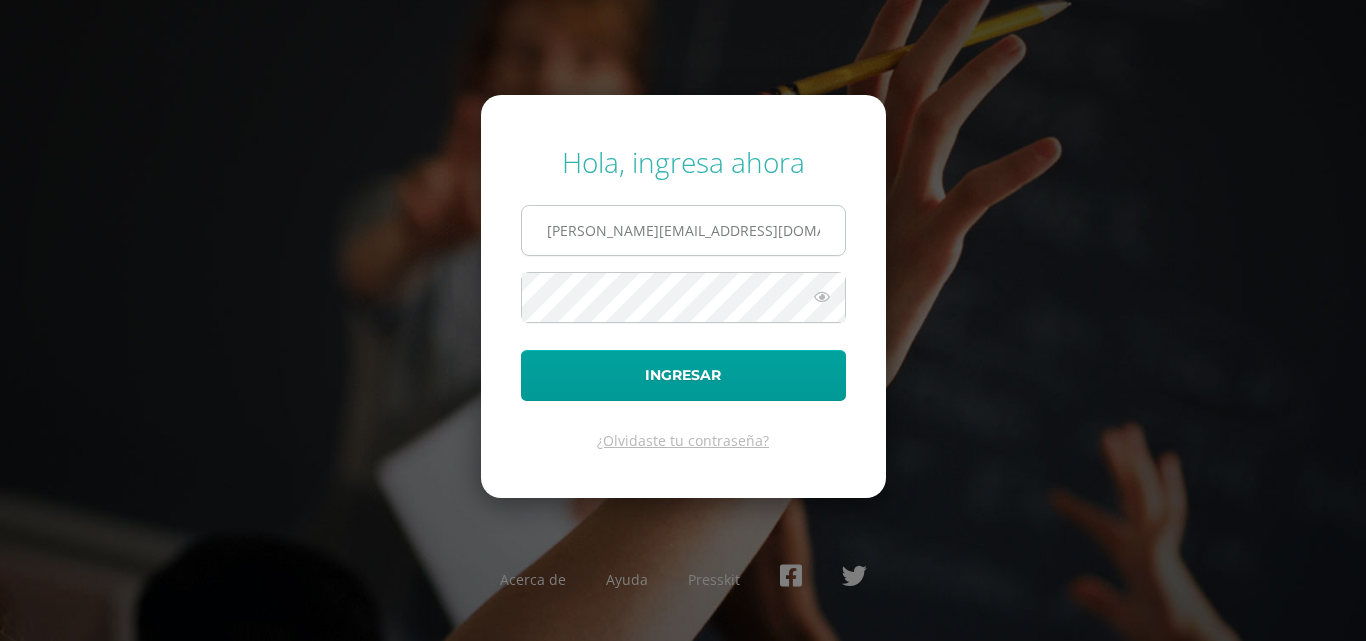 type on "[PERSON_NAME][EMAIL_ADDRESS][DOMAIN_NAME]" 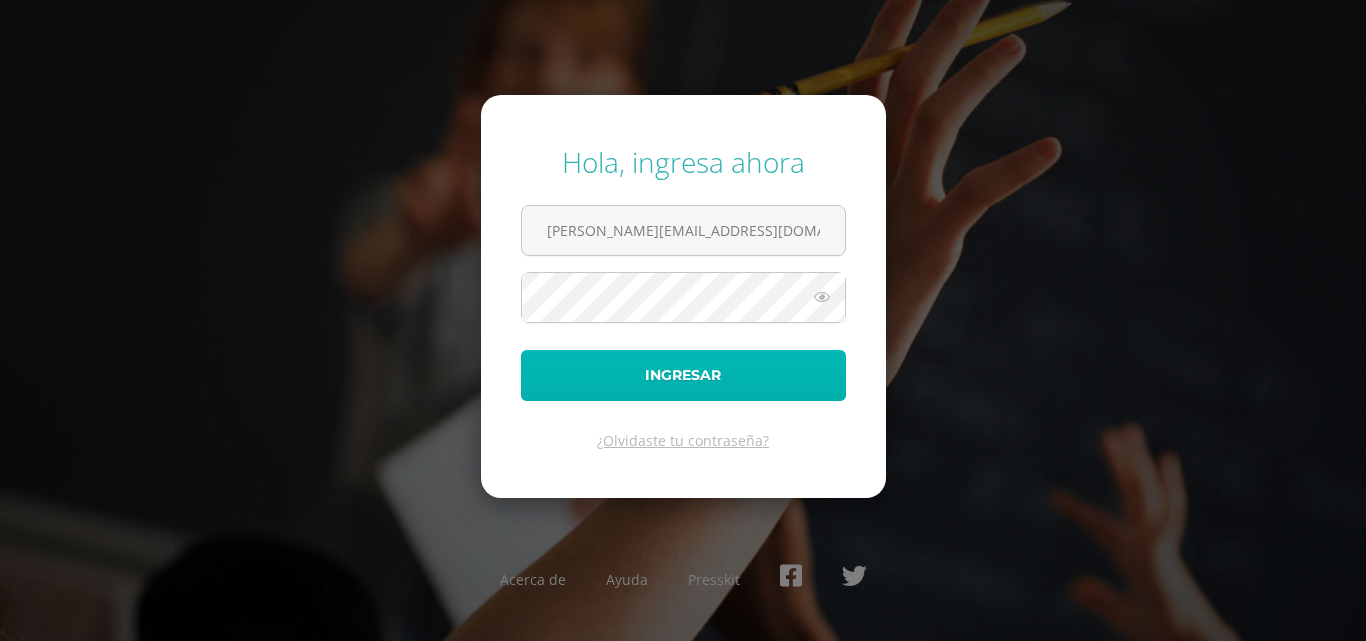 click on "Ingresar" at bounding box center (683, 375) 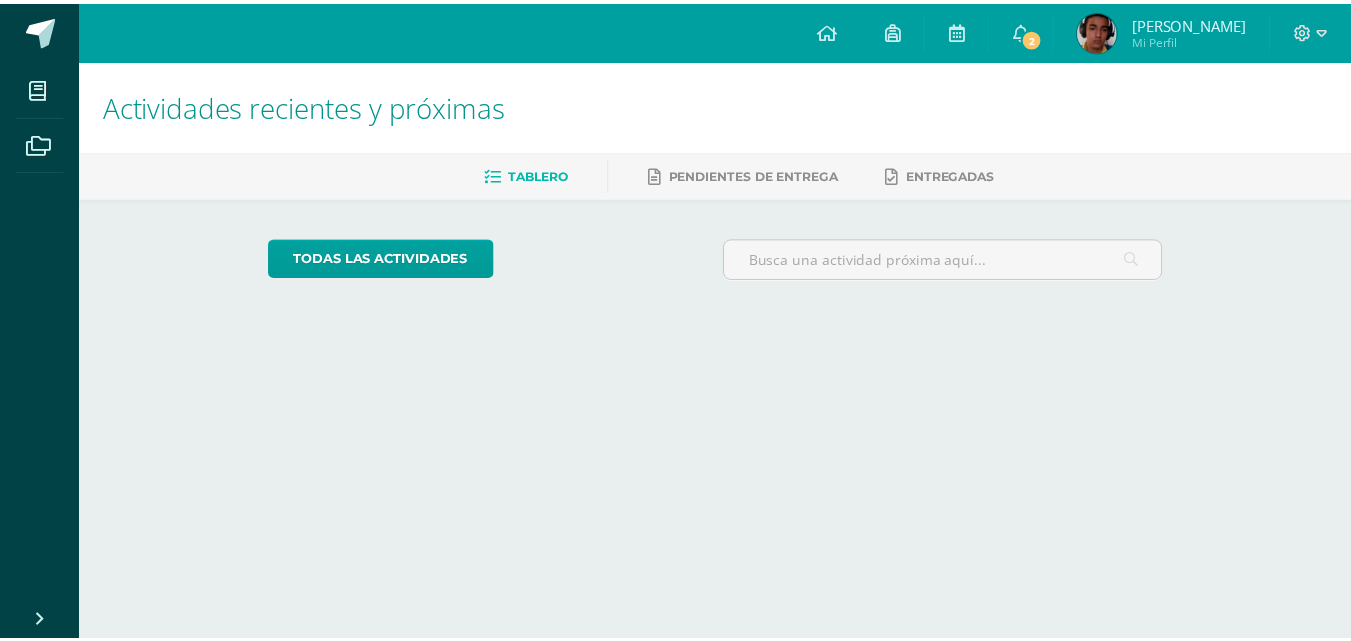 scroll, scrollTop: 0, scrollLeft: 0, axis: both 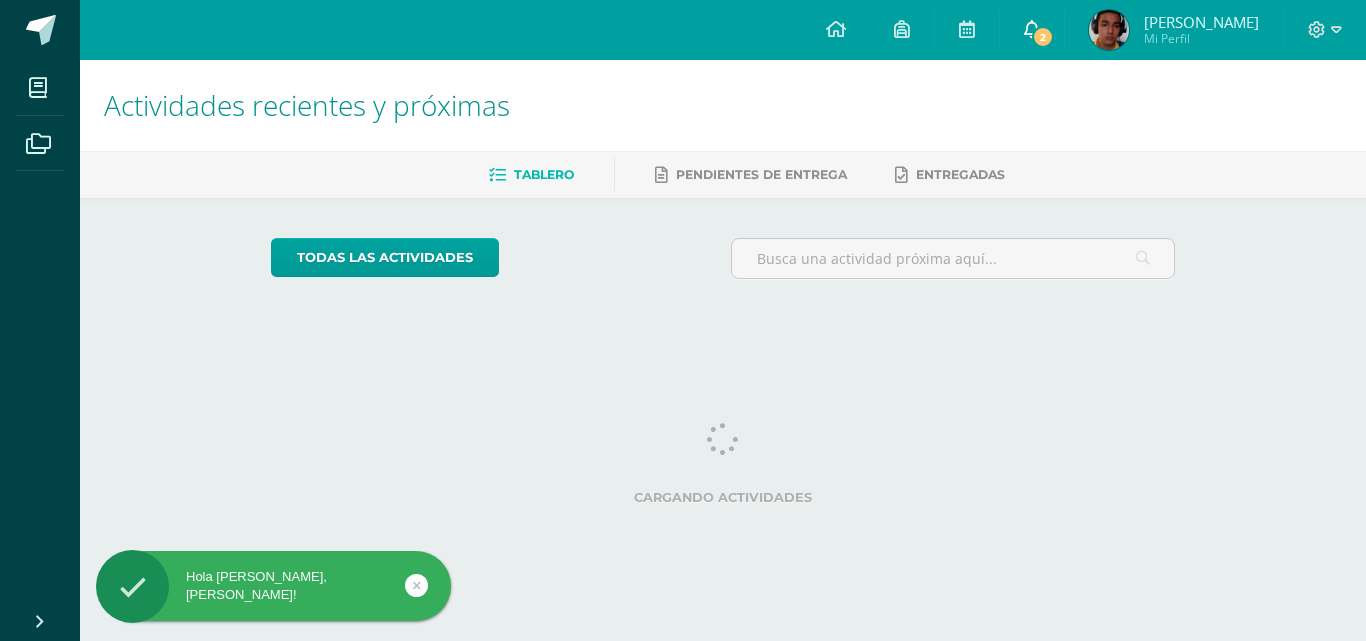 click on "2" at bounding box center [1032, 30] 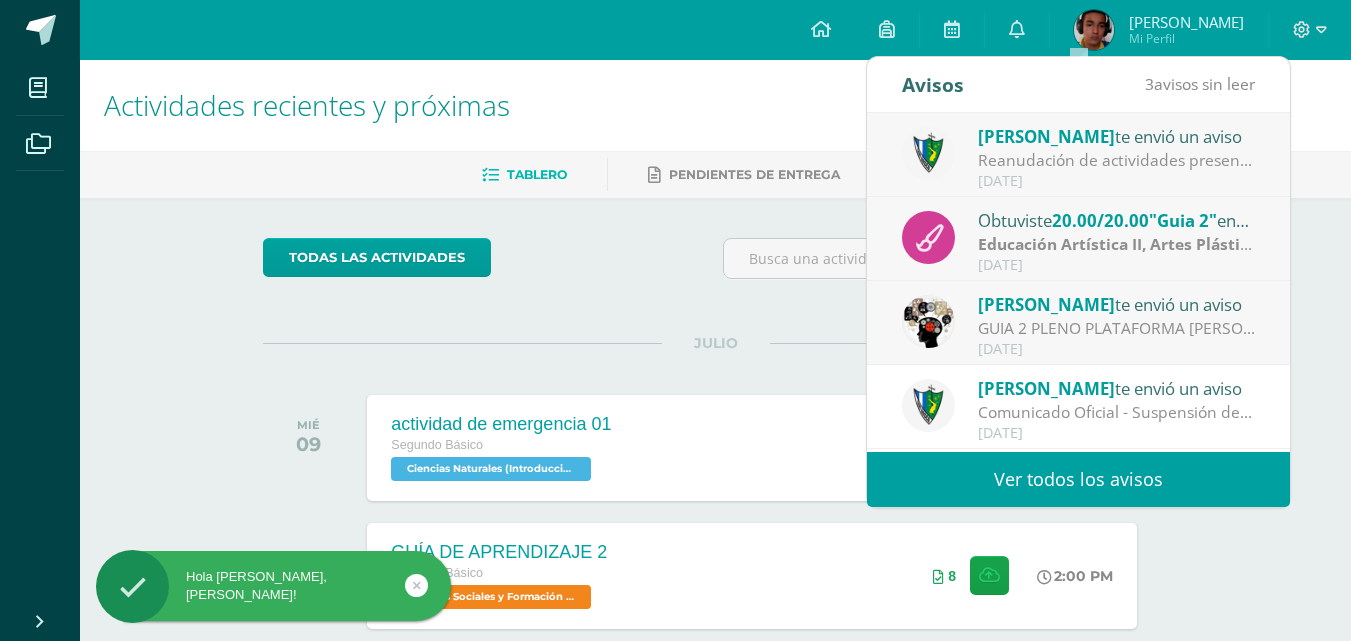 click on "SONIA TAMBITO  te envió un aviso" at bounding box center [1117, 304] 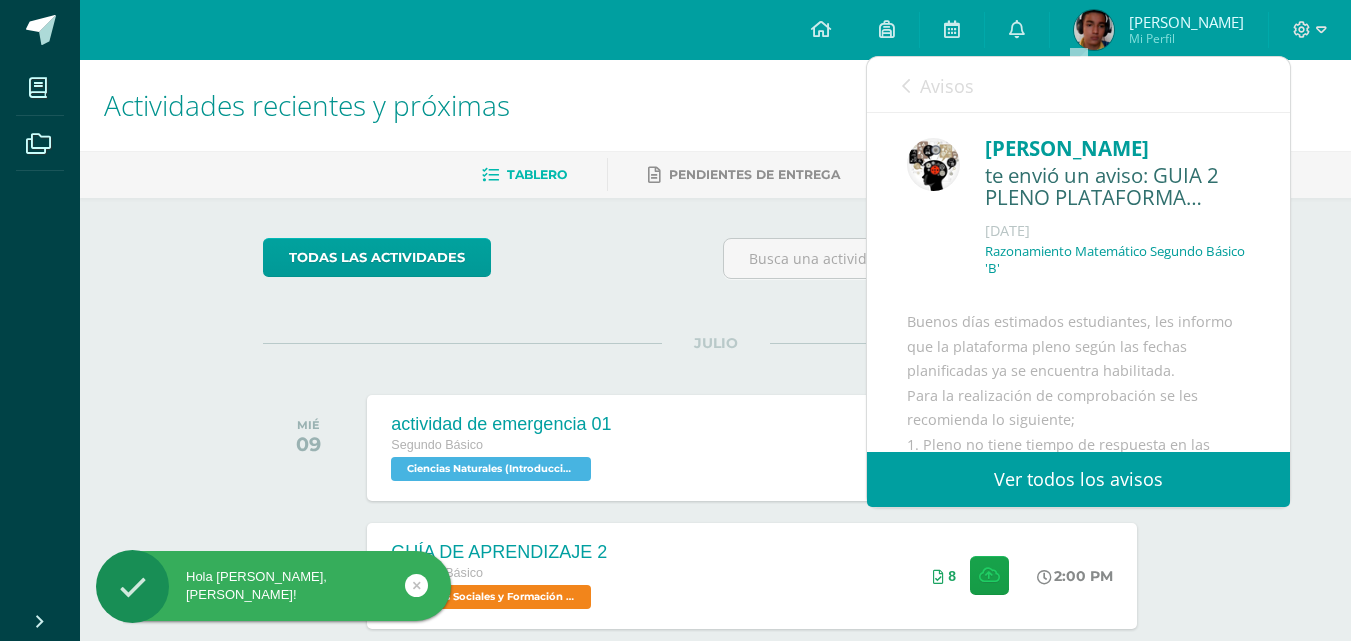click on "Avisos" at bounding box center [947, 86] 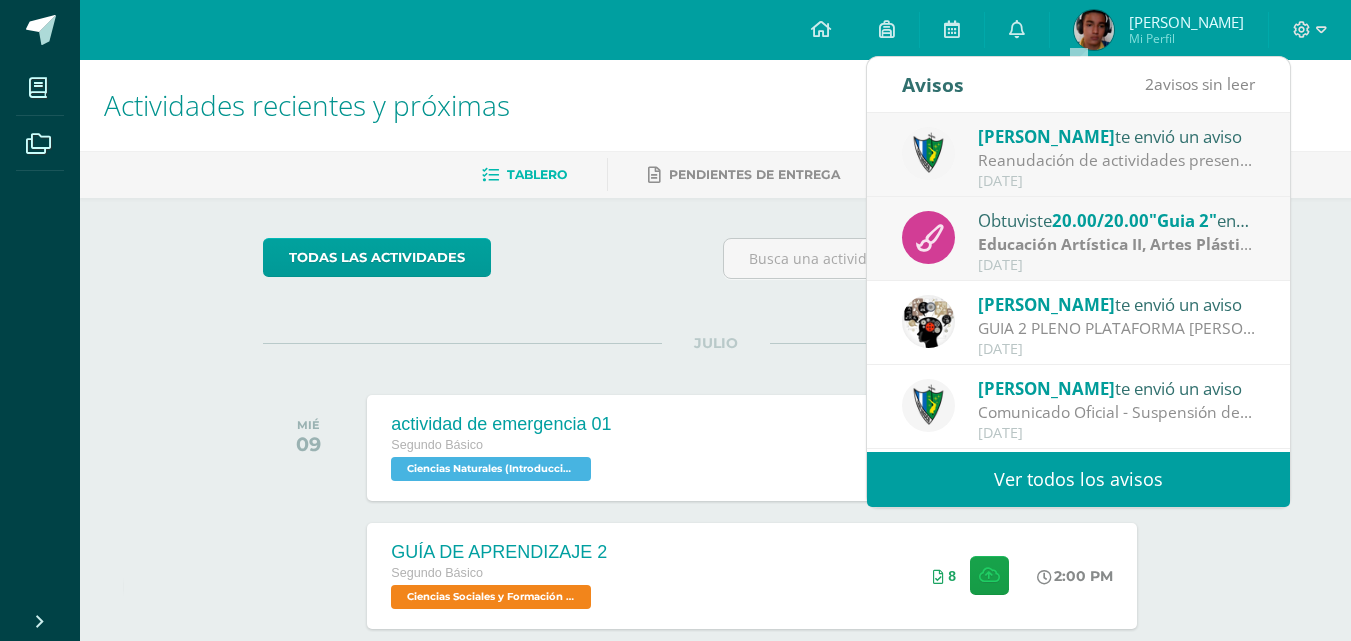 click on "Obtuviste
20.00/20.00  "Guia 2"
en
Educación Artística II, Artes Plásticas" at bounding box center [1117, 220] 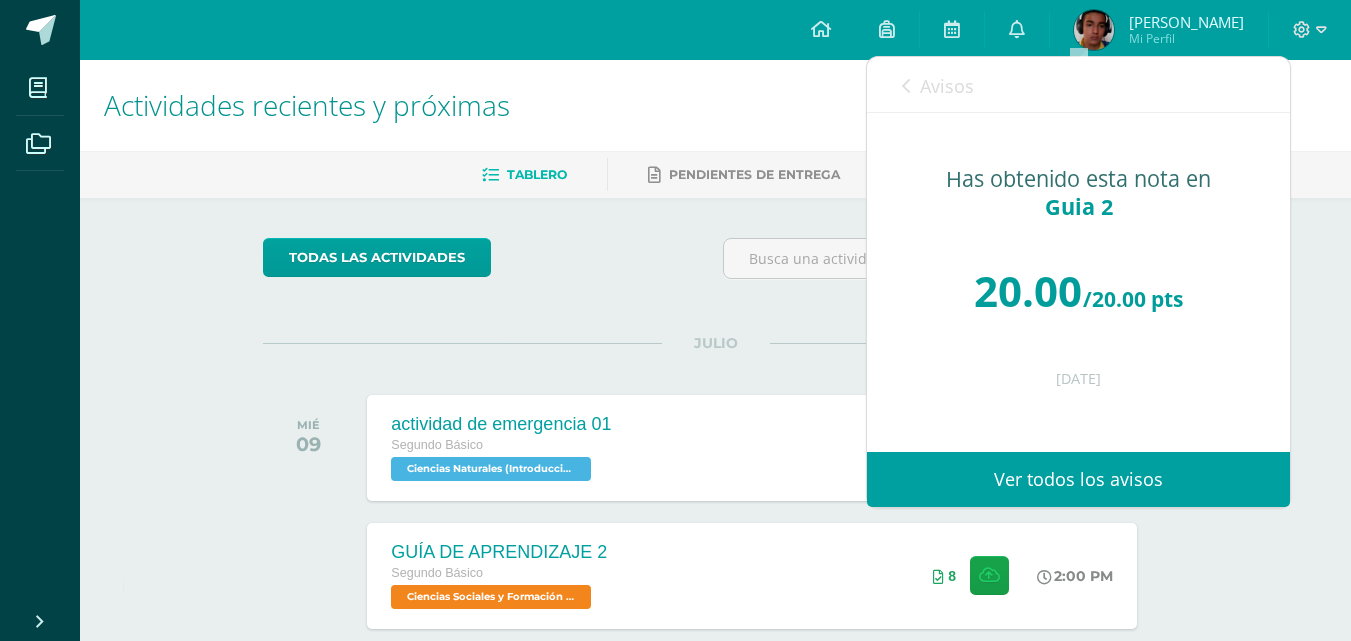 click on "Avisos" at bounding box center [938, 85] 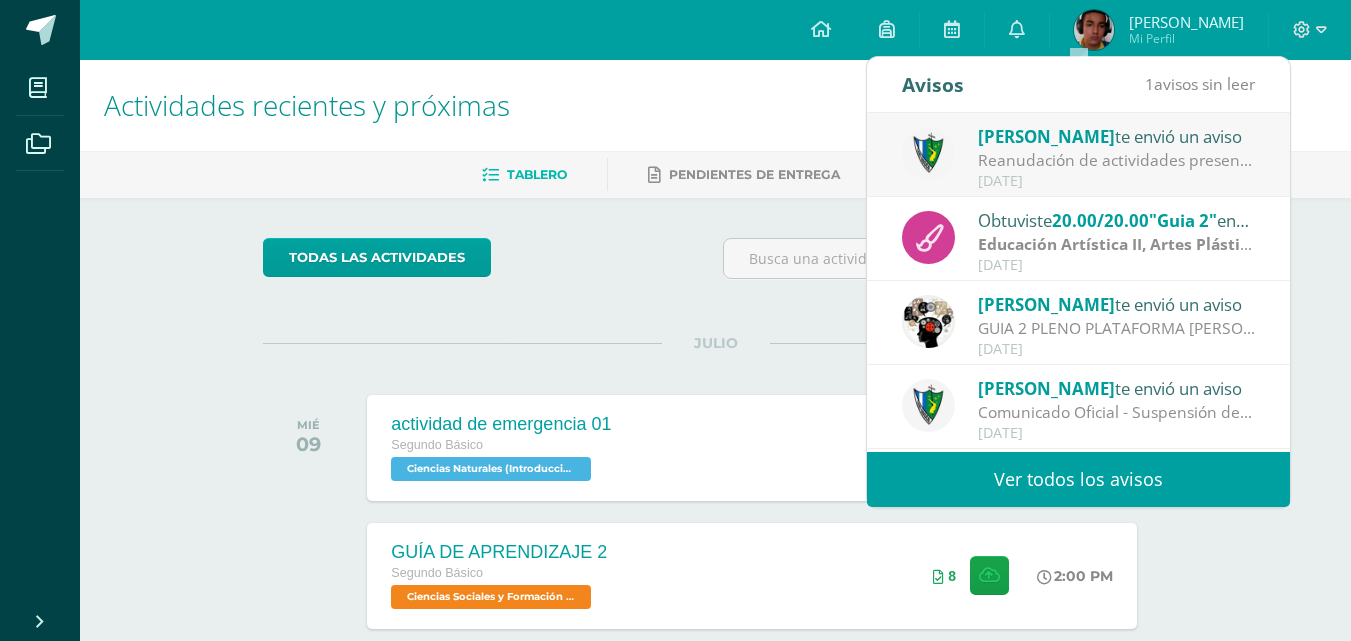 click on "[PERSON_NAME]" at bounding box center (1046, 136) 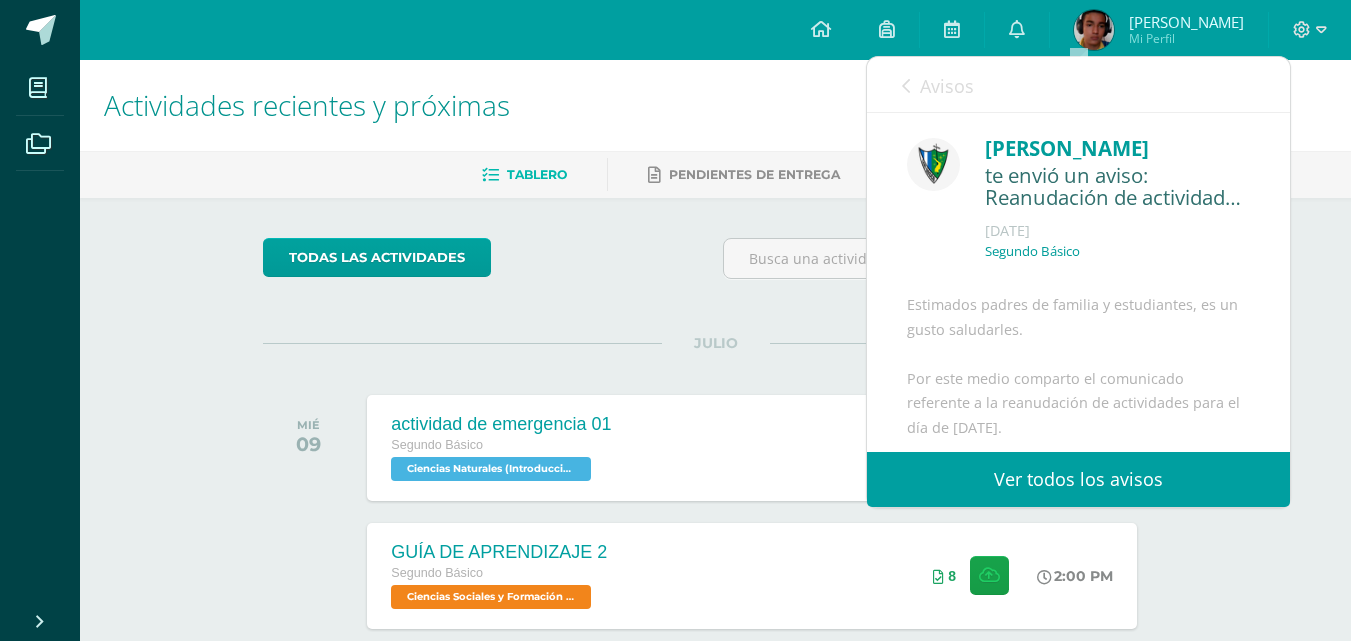 click on "Avisos" at bounding box center (947, 86) 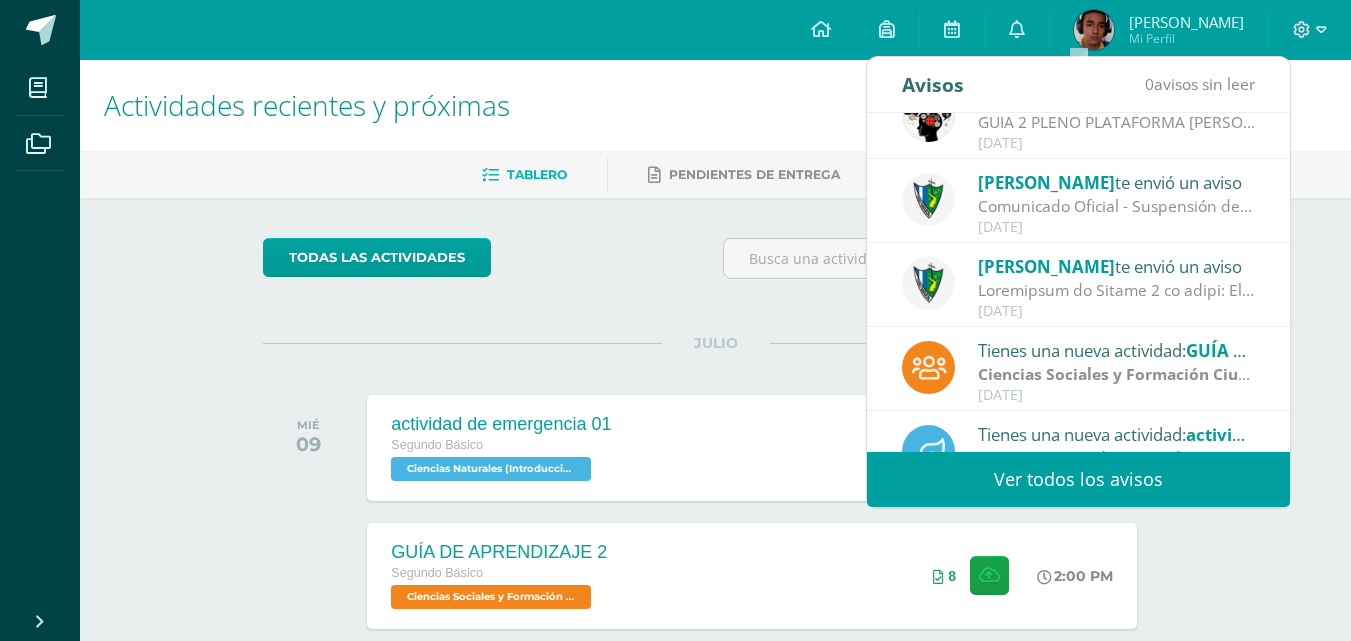scroll, scrollTop: 215, scrollLeft: 0, axis: vertical 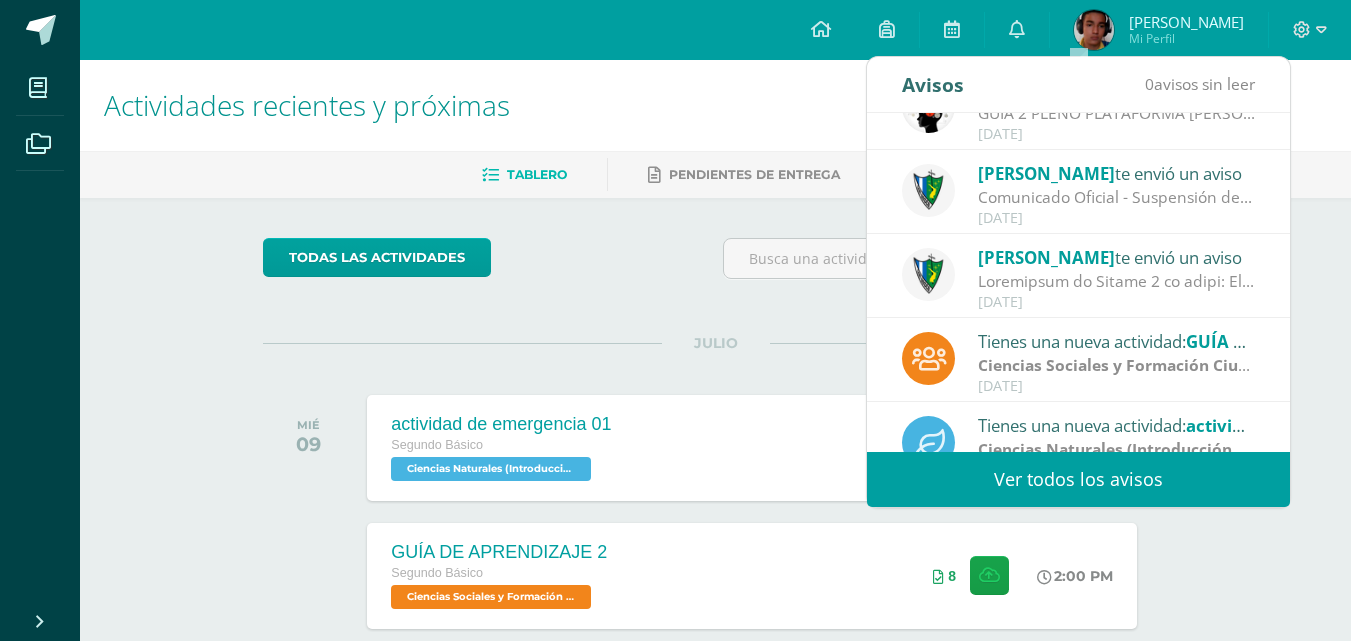 click on "Ver todos los avisos" at bounding box center (1078, 479) 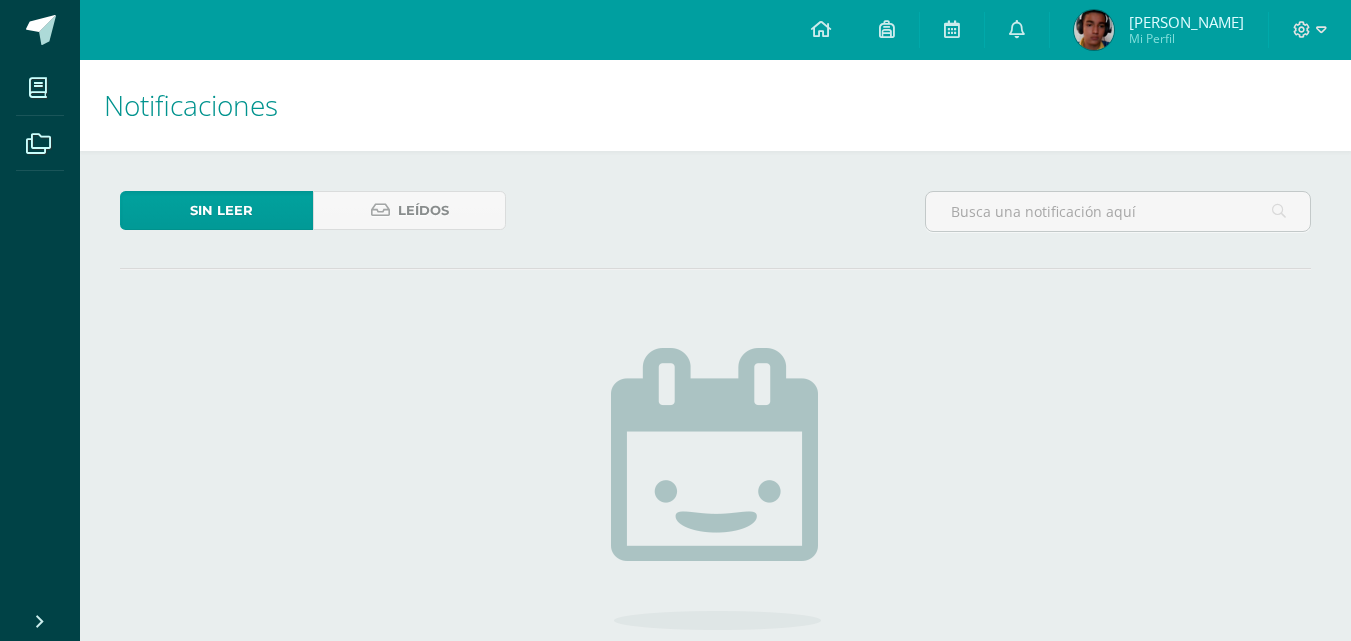 scroll, scrollTop: 0, scrollLeft: 0, axis: both 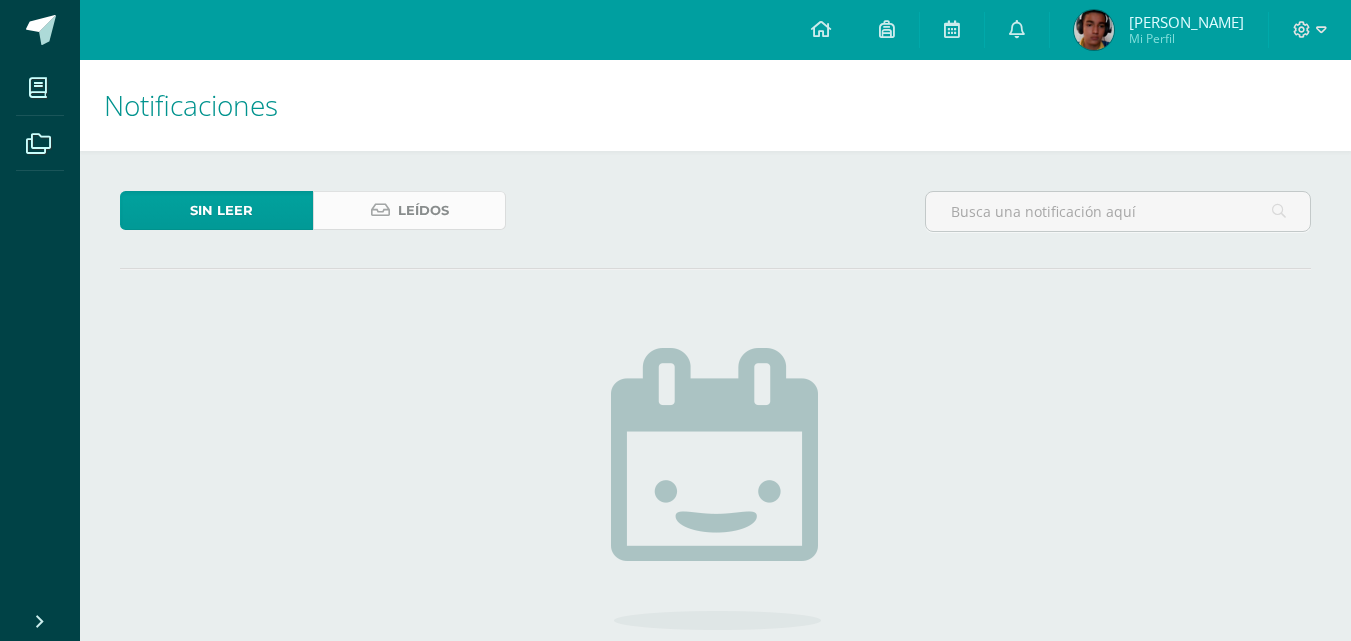 click on "Leídos" at bounding box center [423, 210] 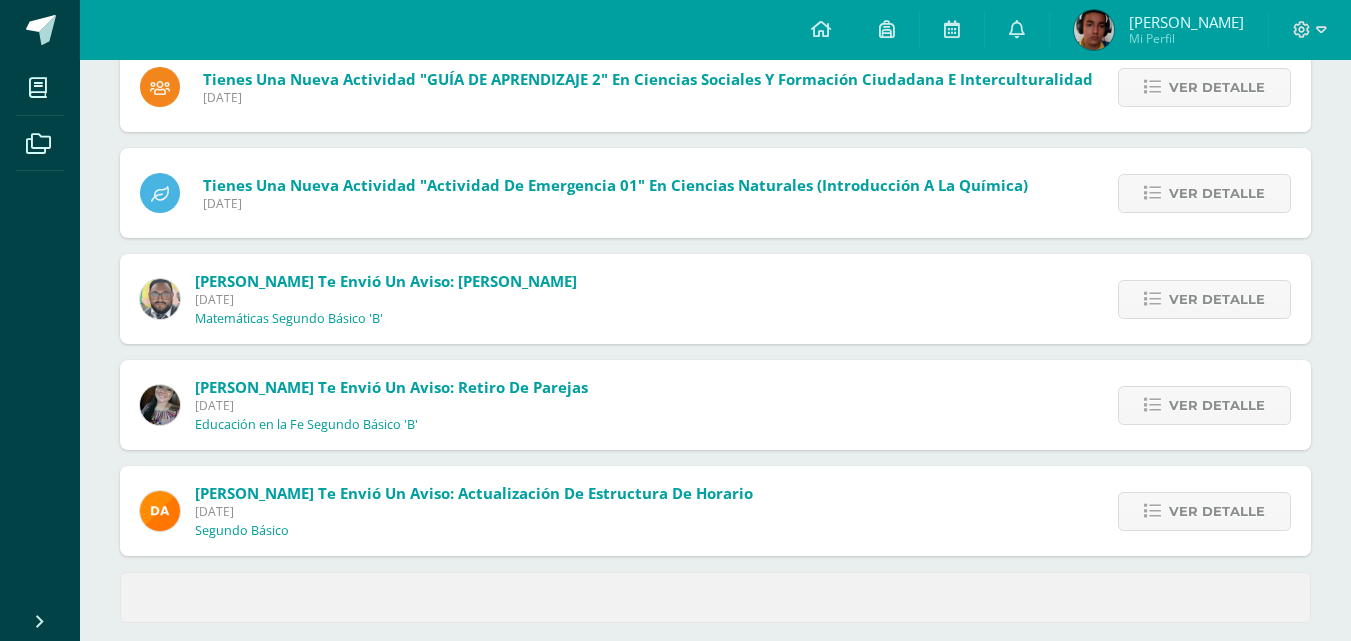 scroll, scrollTop: 818, scrollLeft: 0, axis: vertical 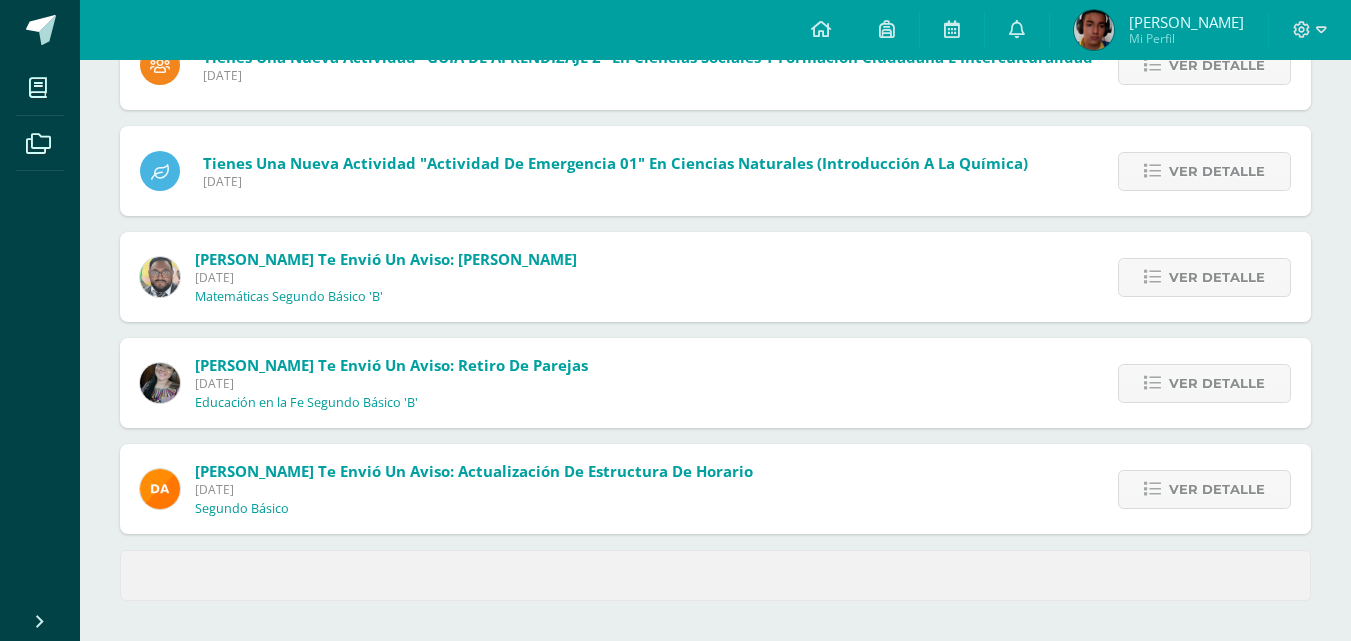 click on "Mis cursos Archivos Cerrar panel
Artes Industriales
Segundo
Básico
"B"
Ciencias Naturales (Introducción a la Química)
Segundo
Básico
"B"
Ciencias Sociales y Formación Ciudadana e Interculturalidad
Segundo
Básico
"B"
Comunicación y Lenguaje, Idioma Español
Segundo
Básico
"B"
Comunicación y Lenguaje, Idioma Extranjero Inglés
Educación en la Fe
Mi Perfil Avisos" at bounding box center [675, -89] 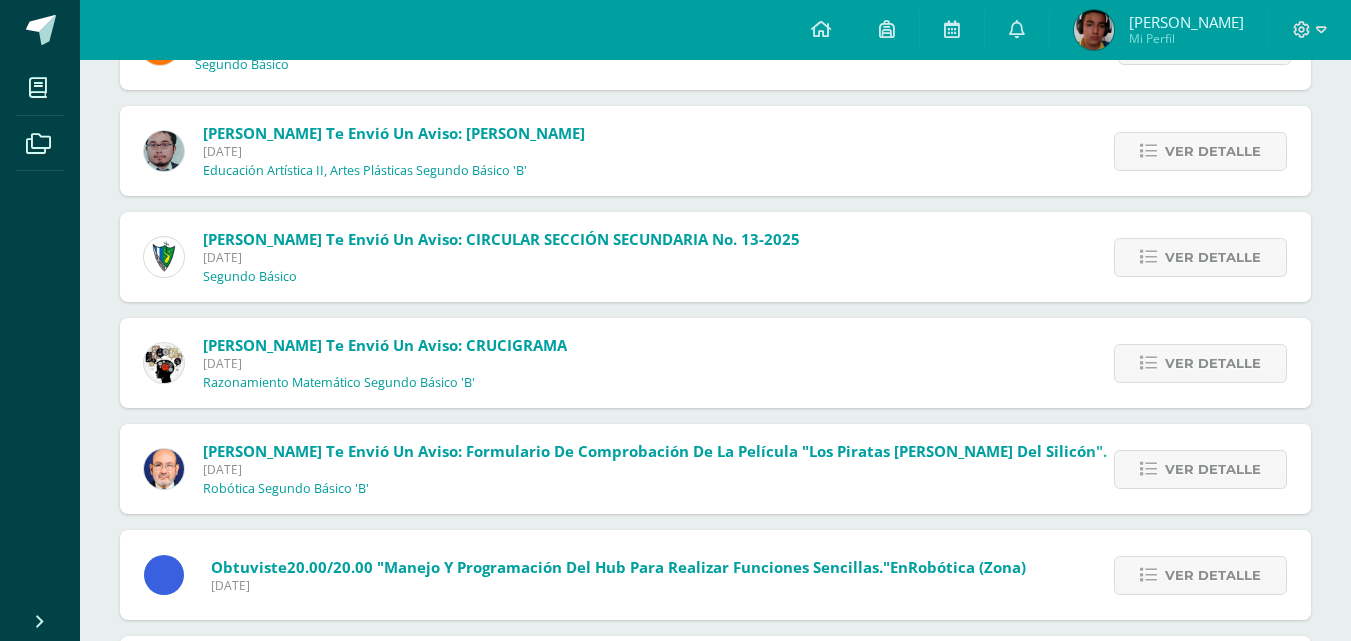 scroll, scrollTop: 1287, scrollLeft: 0, axis: vertical 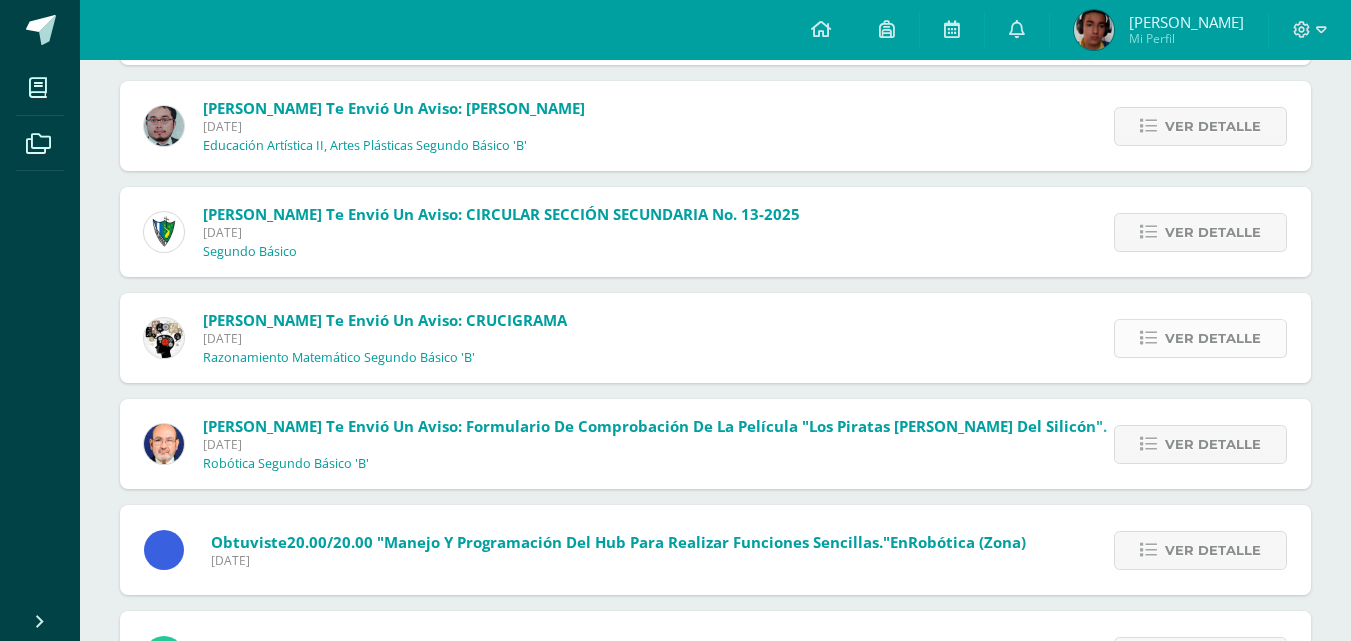 click on "Ver detalle" at bounding box center (1200, 338) 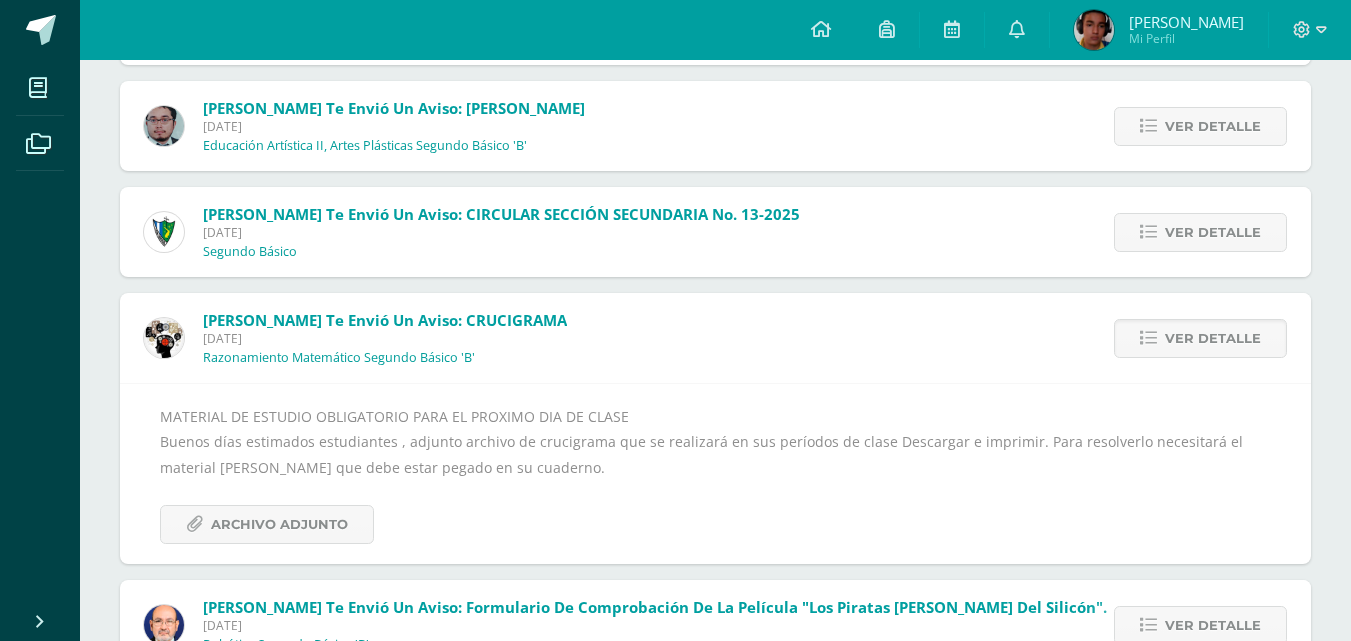 click on "MATERIAL DE ESTUDIO OBLIGATORIO PARA EL  PROXIMO DIA DE CLASE Buenos días estimados estudiantes , adjunto archivo de crucigrama que se realizará en sus períodos de clase  Descargar e imprimir. Para resolverlo necesitará el material [PERSON_NAME] que debe estar pegado en su cuaderno.
Archivo Adjunto" at bounding box center [715, 473] 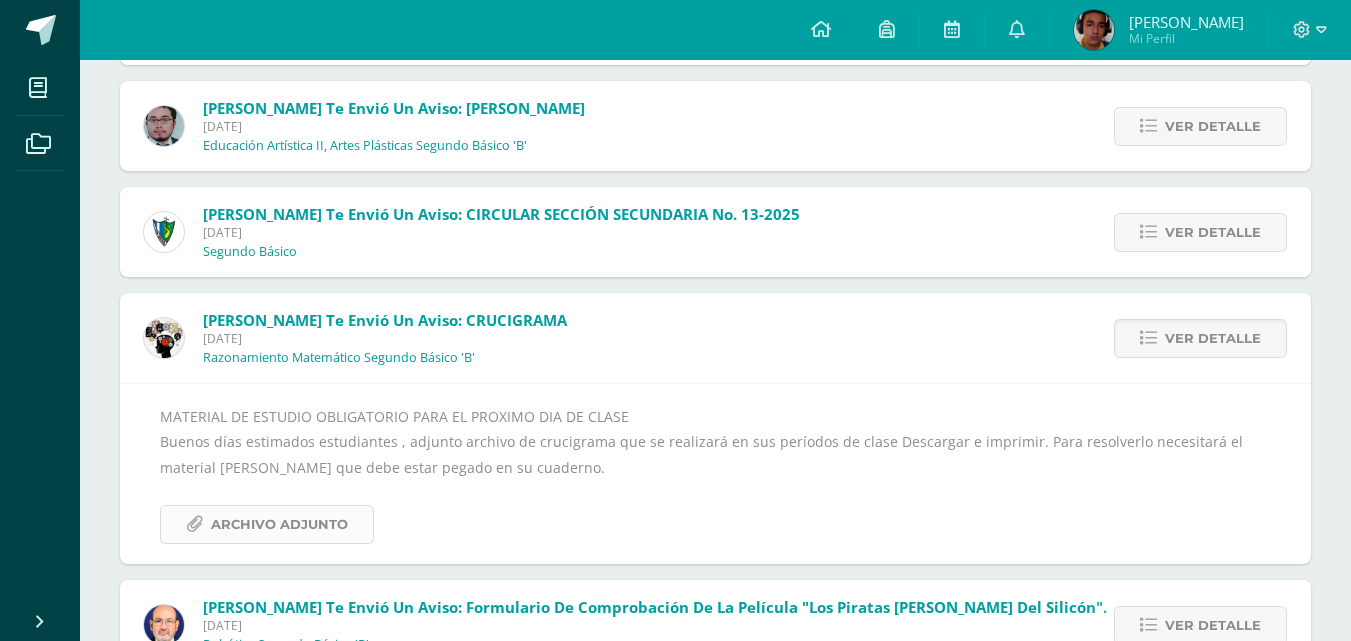 click on "Archivo Adjunto" at bounding box center (279, 524) 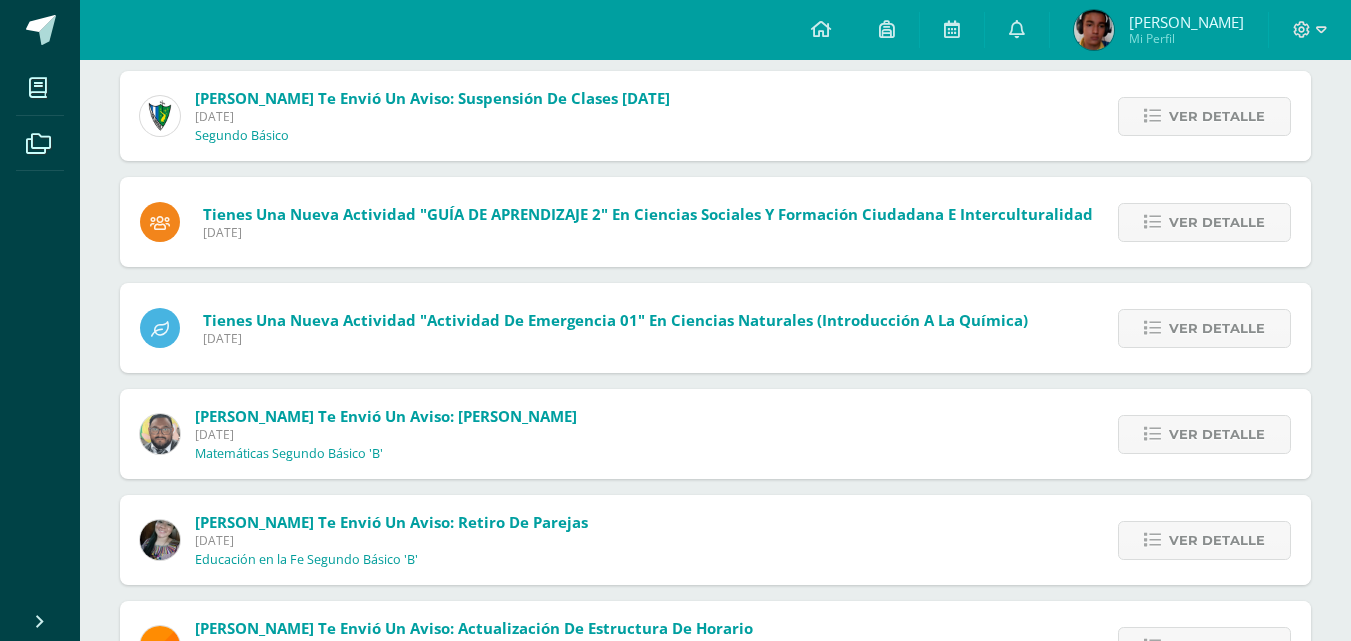 scroll, scrollTop: 652, scrollLeft: 0, axis: vertical 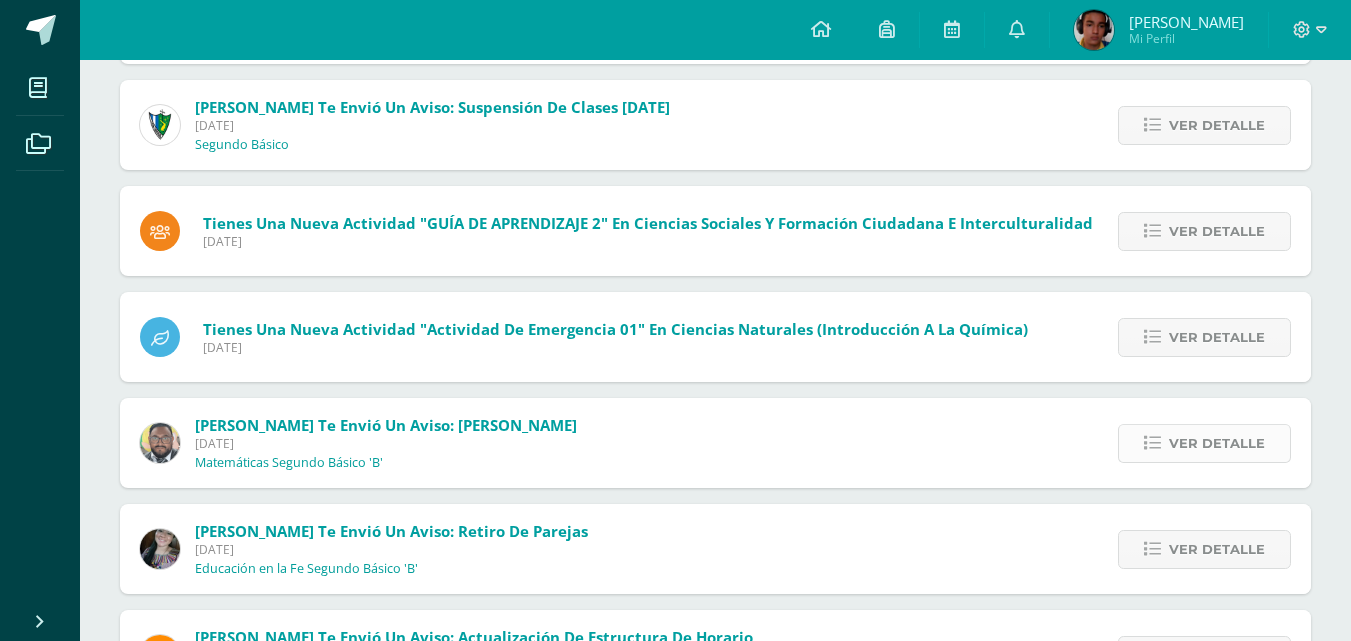click on "Ver detalle" at bounding box center (1217, 443) 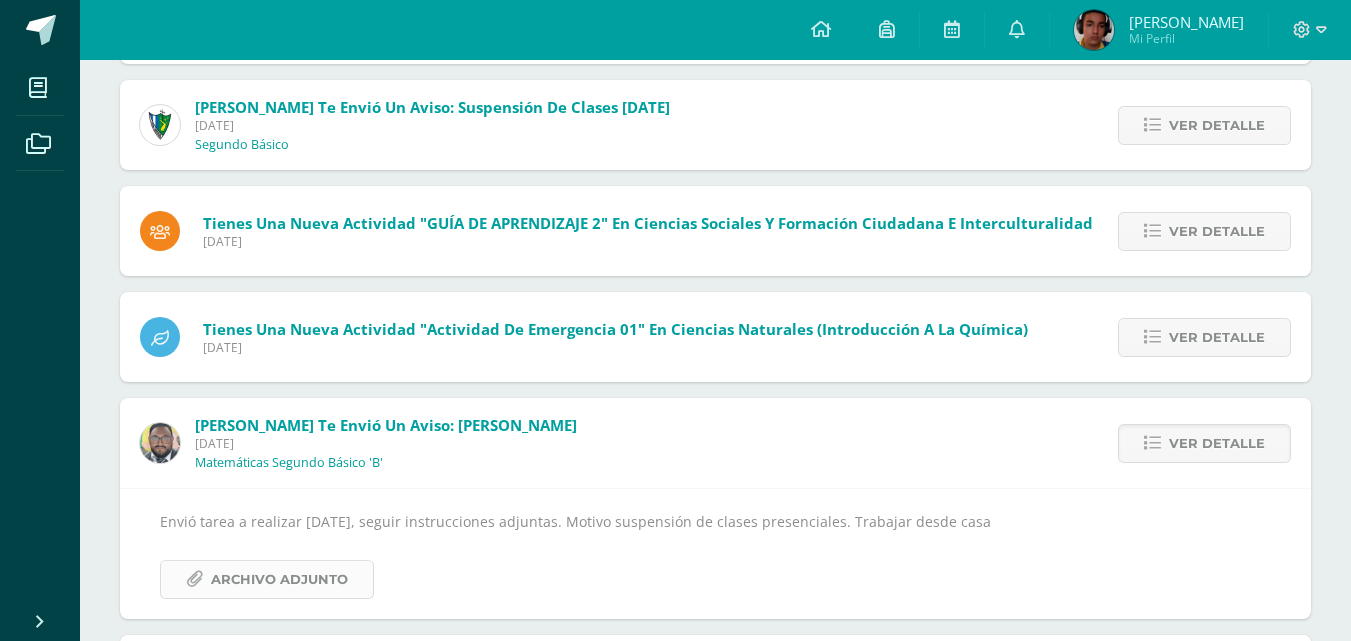 click on "Archivo Adjunto" at bounding box center [267, 579] 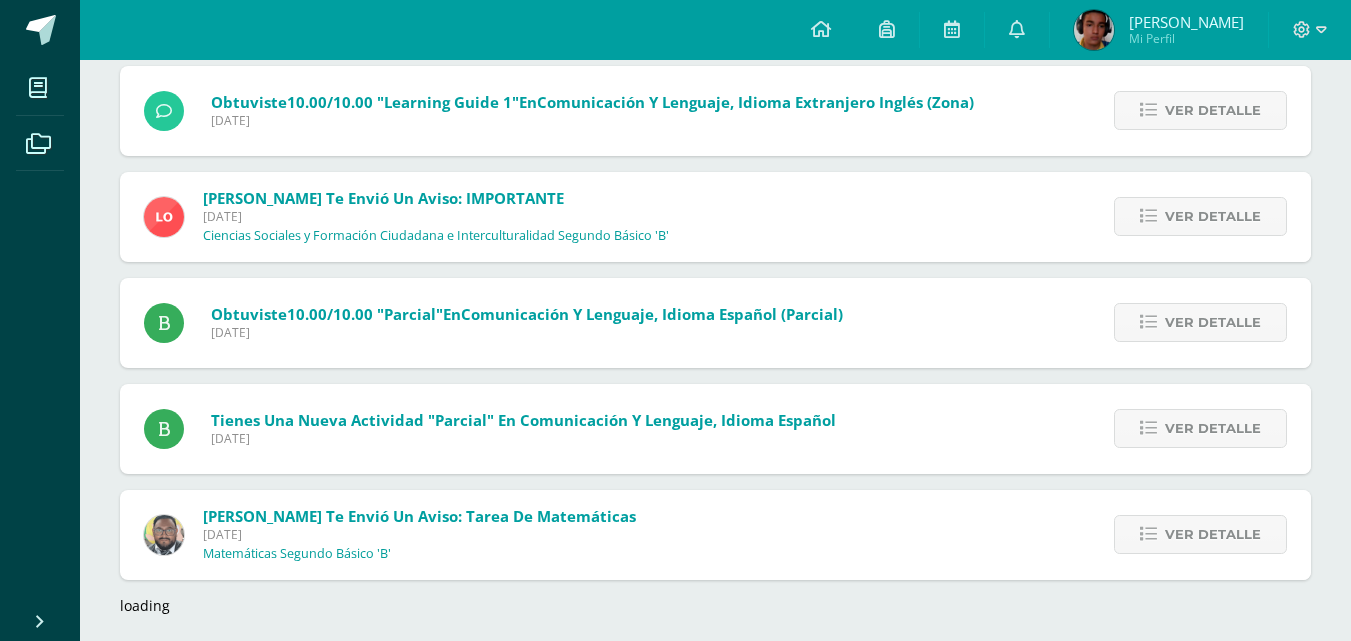 scroll, scrollTop: 1977, scrollLeft: 0, axis: vertical 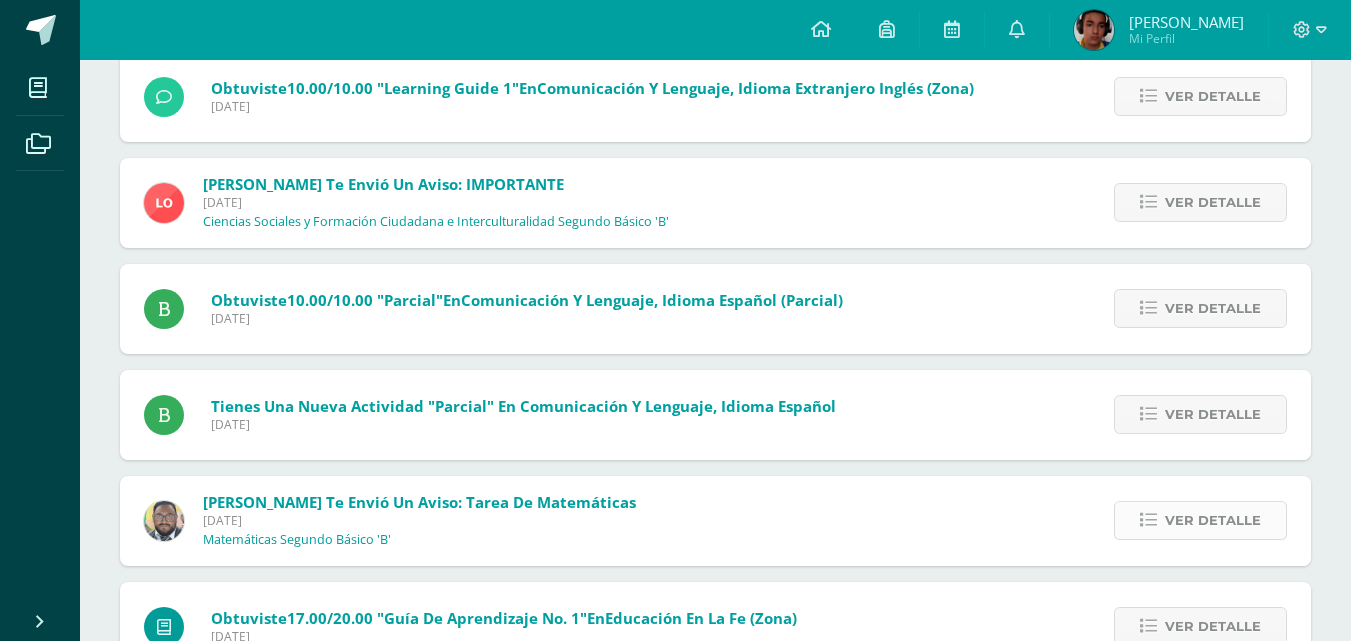 click at bounding box center [1148, 520] 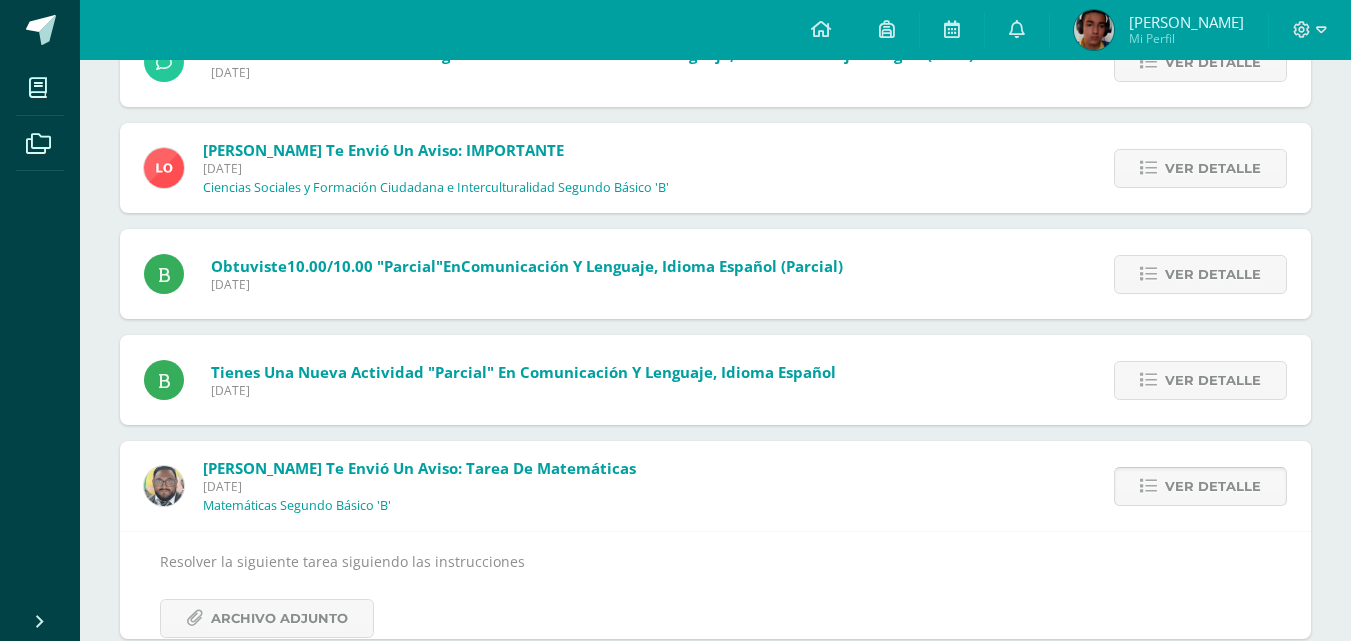 scroll, scrollTop: 1846, scrollLeft: 0, axis: vertical 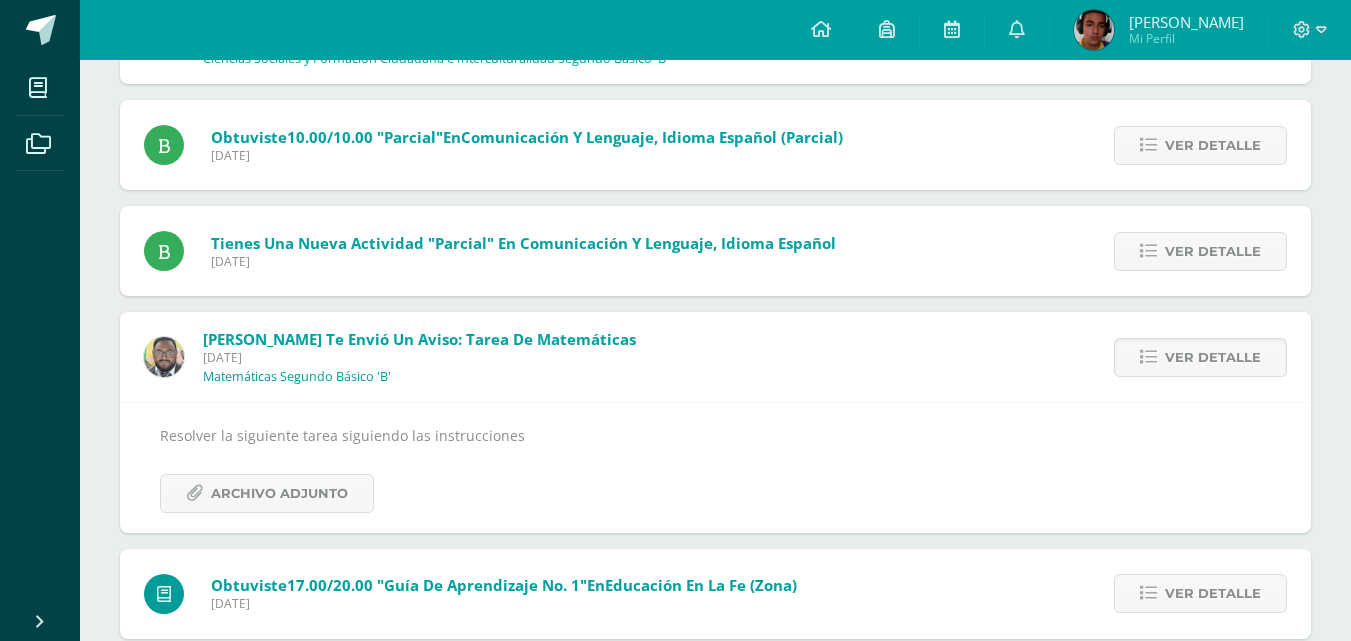 click on "Resolver la siguiente tarea siguiendo las instrucciones
Archivo Adjunto" at bounding box center (715, 467) 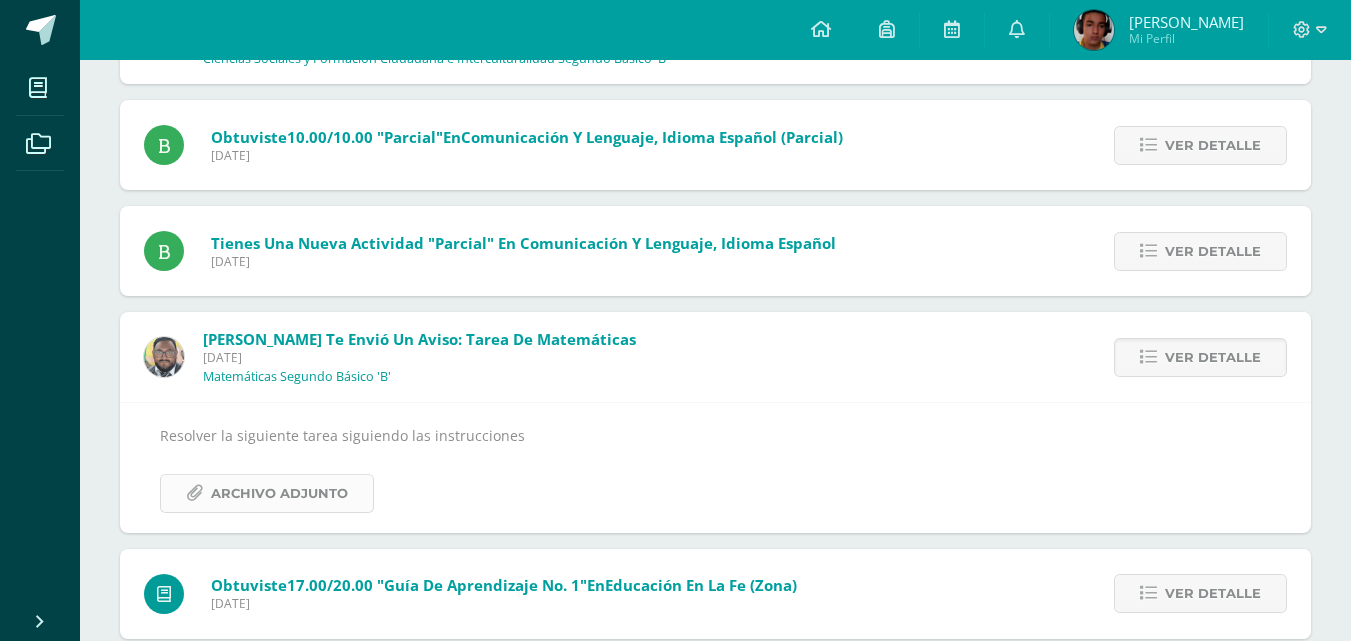 click on "Archivo Adjunto" at bounding box center [279, 493] 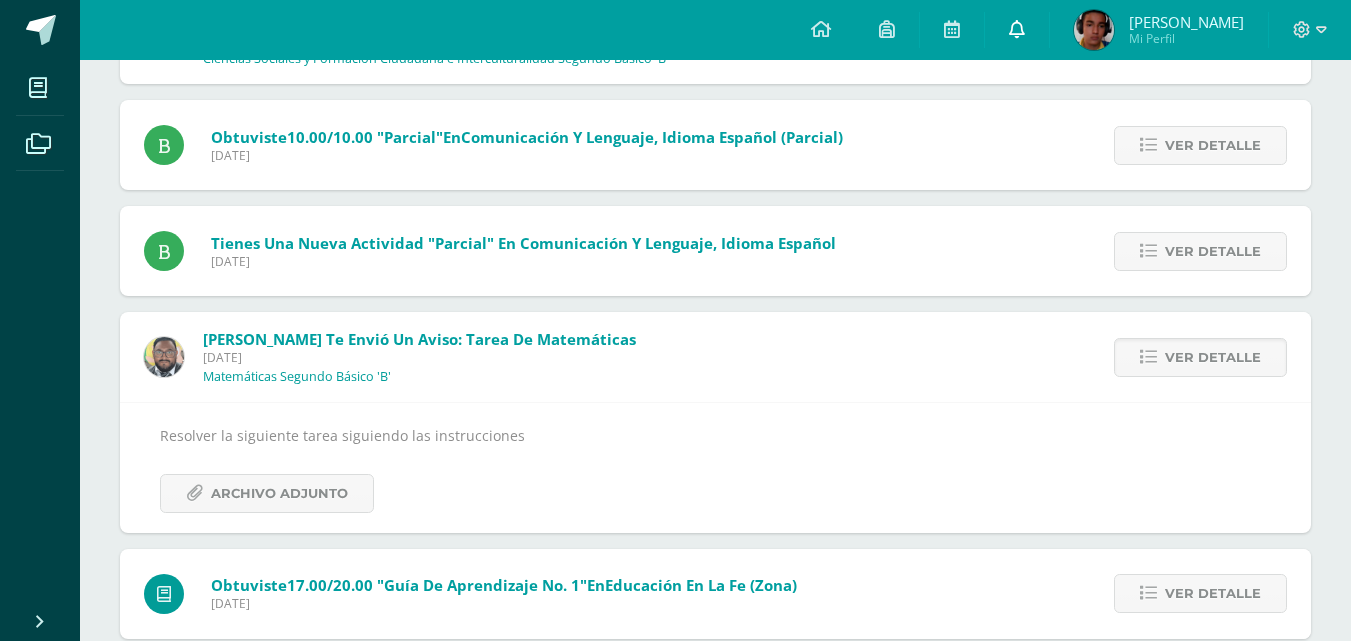 click at bounding box center (1017, 30) 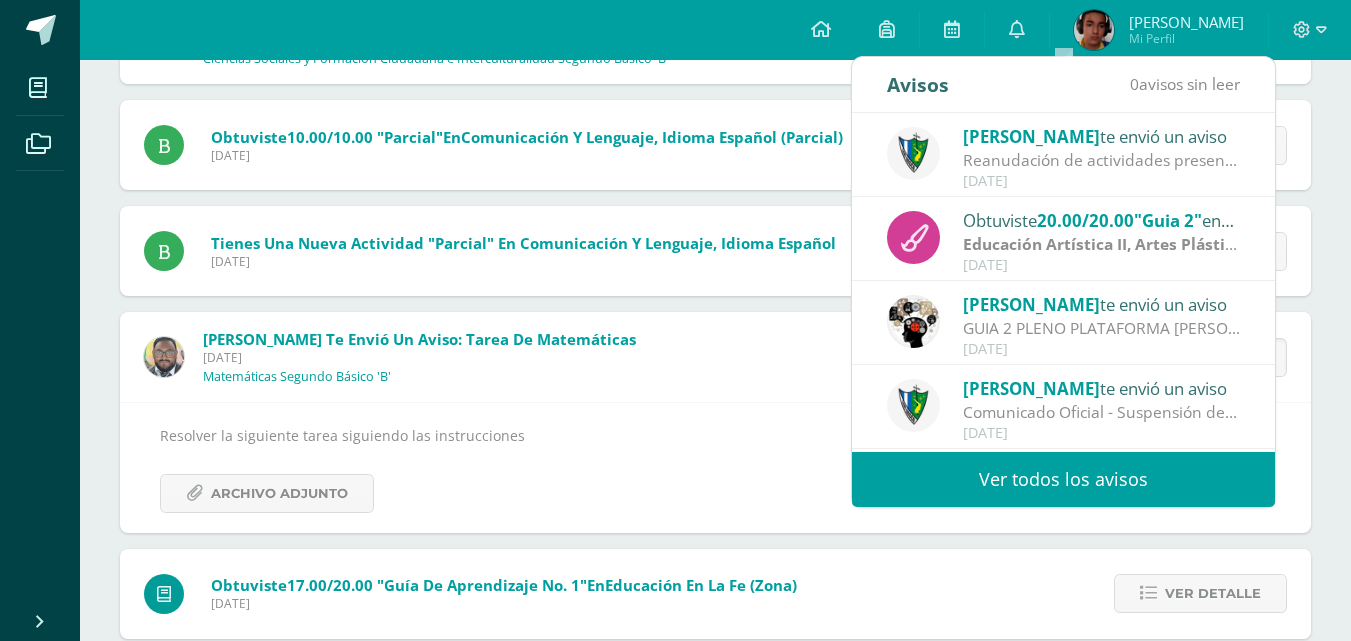 click on "Sin leer Leídos Jose Pinto te envió un aviso: Reanudación de actividades presenciales.
Miércoles 09 de Julio de 2025
Segundo Básico Ver detalle
Estimados padres de familia y estudiantes, es un gusto saludarles. Por este medio comparto el comunicado referente a la reanudación de actividades para el día de mañana. Saludos cordiales.
Archivo Adjunto
Obtuviste
20.00/20.00  "Guia 2"
en
Educación Artística II, Artes Plásticas (Zona)
Miércoles 09 de Julio de 2025
Ver detalle
Obtuviste
20.00/20.00  "Guia 2"
en
Educación Artística II, Artes Plásticas SONIA TAMBITO te envió un aviso: GUIA 2 PLENO PLATAFORMA SANTILLANA
Miércoles 09 de Julio de 2025
Razonamiento Matemático Segundo Básico 'B'" at bounding box center (715, -96) 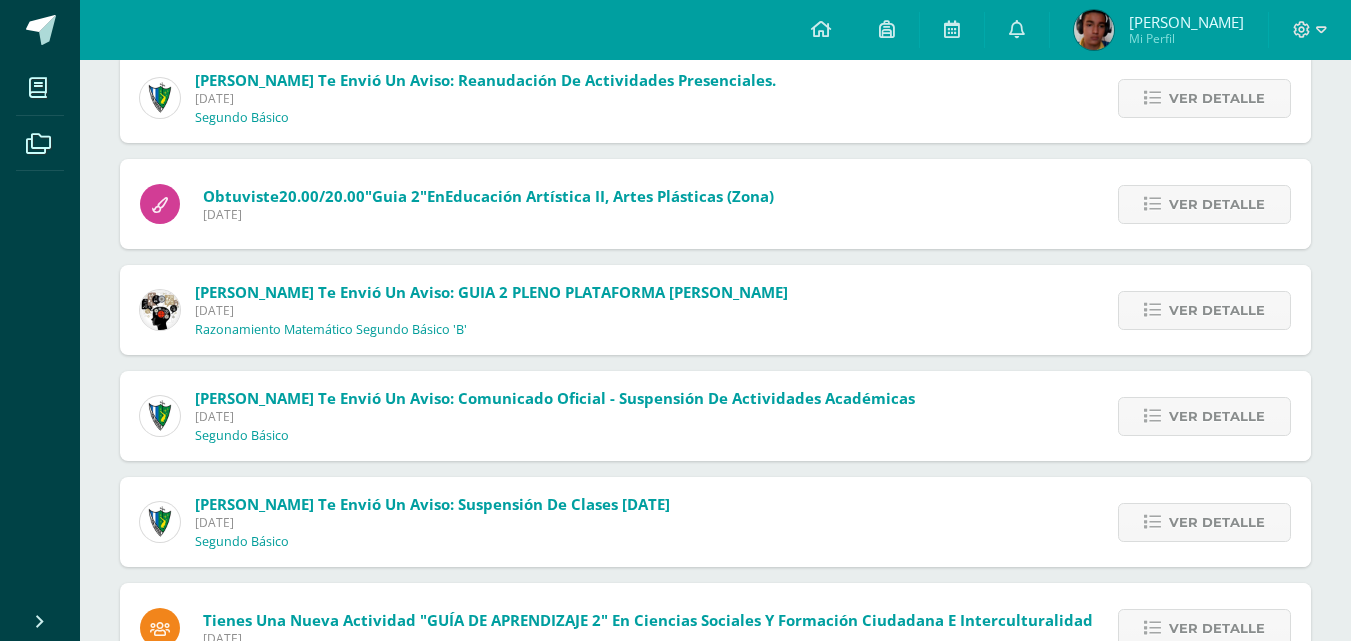 scroll, scrollTop: 151, scrollLeft: 0, axis: vertical 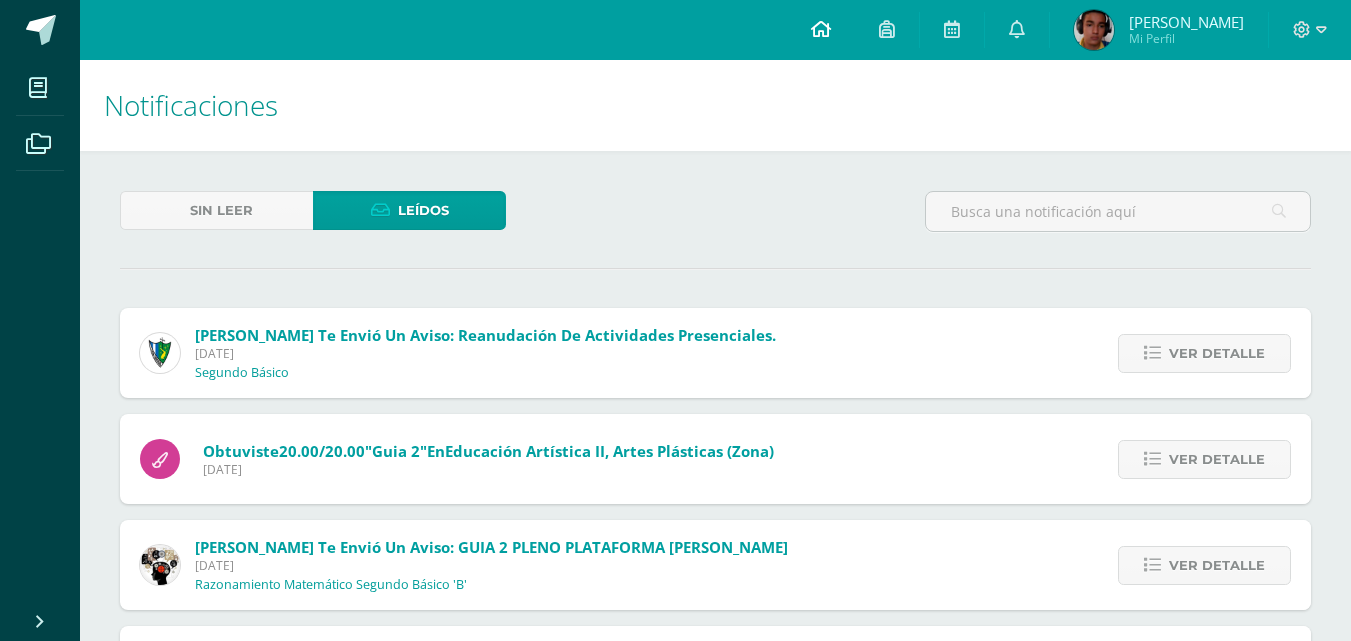 click at bounding box center (821, 29) 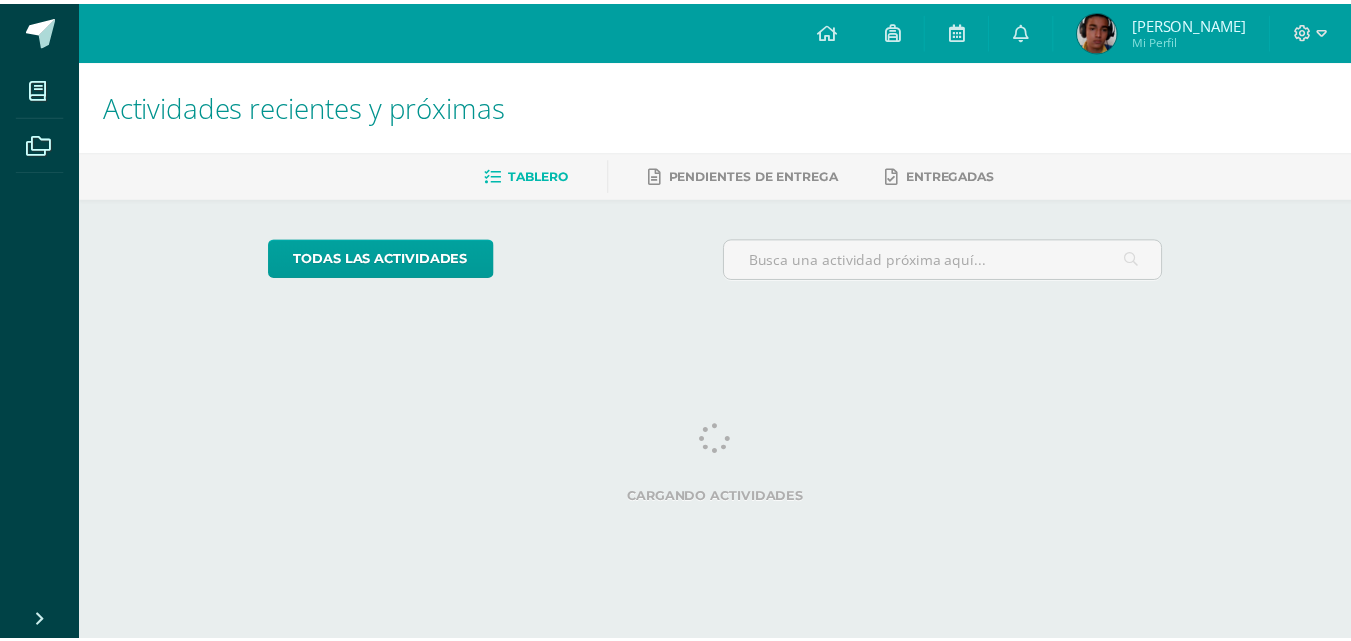 scroll, scrollTop: 0, scrollLeft: 0, axis: both 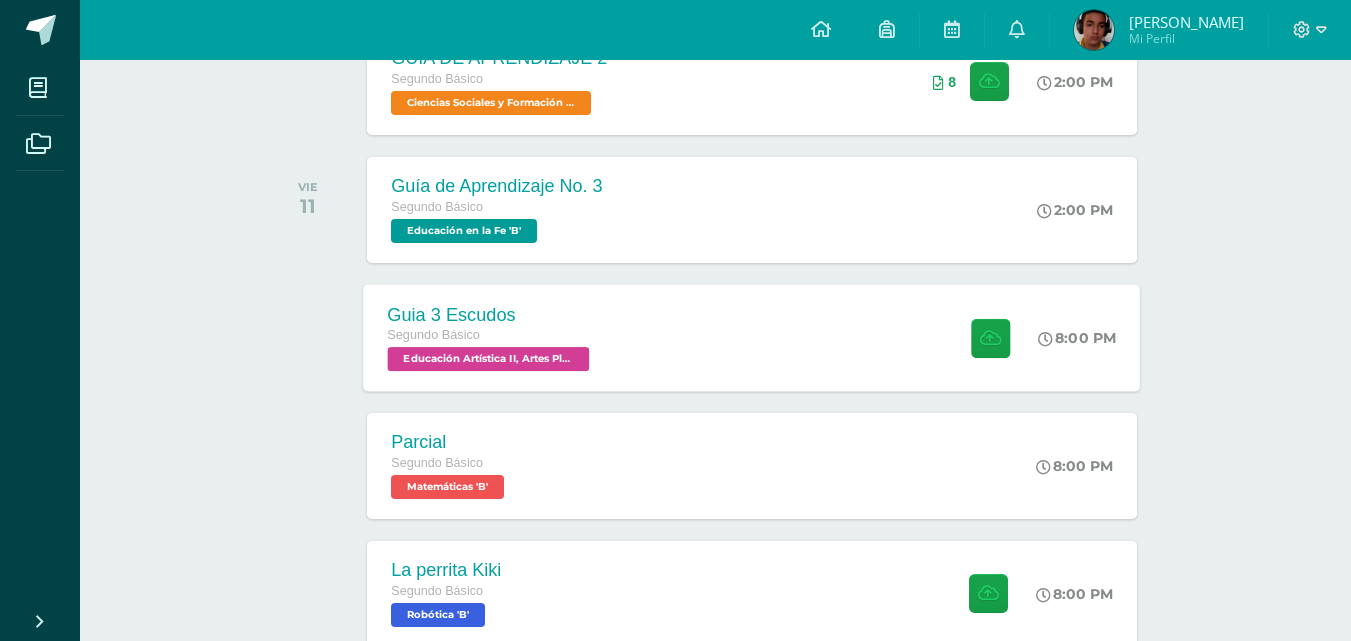 click on "Guia 3 Escudos
Segundo Básico
Educación Artística II, Artes Plásticas 'B'
8:00 PM
Guia 3 Escudos
Educación Artística II, Artes Plásticas" at bounding box center [752, 337] 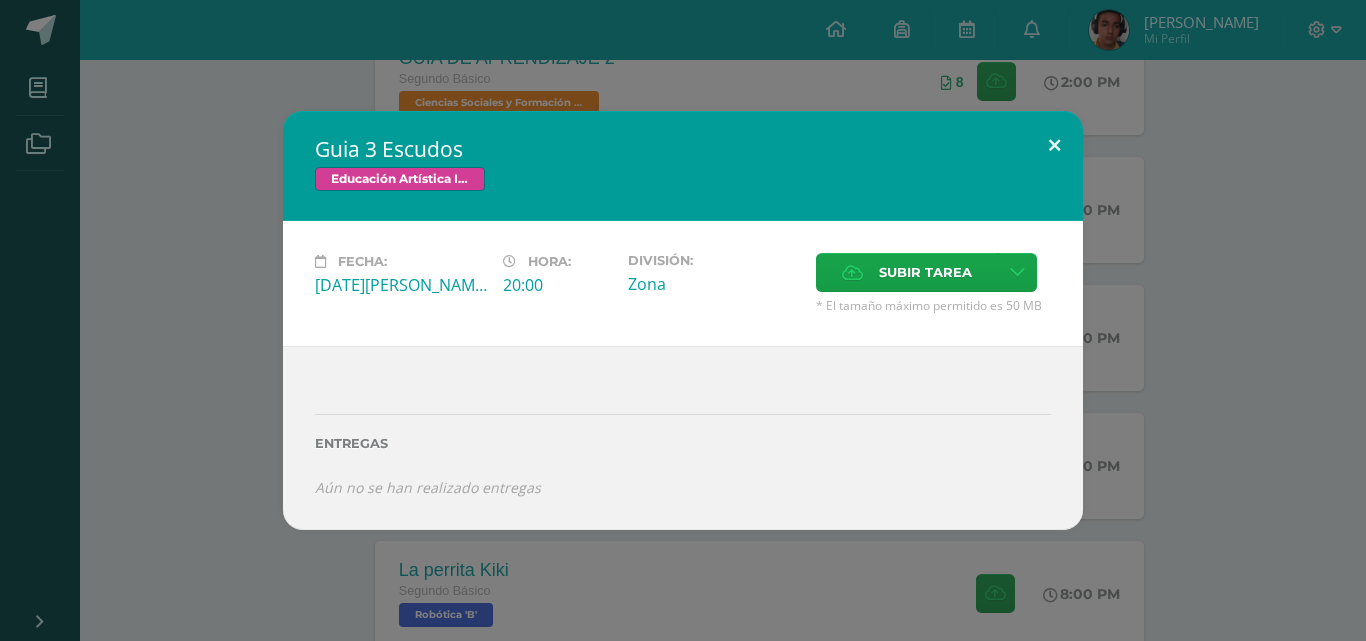 click at bounding box center (1054, 145) 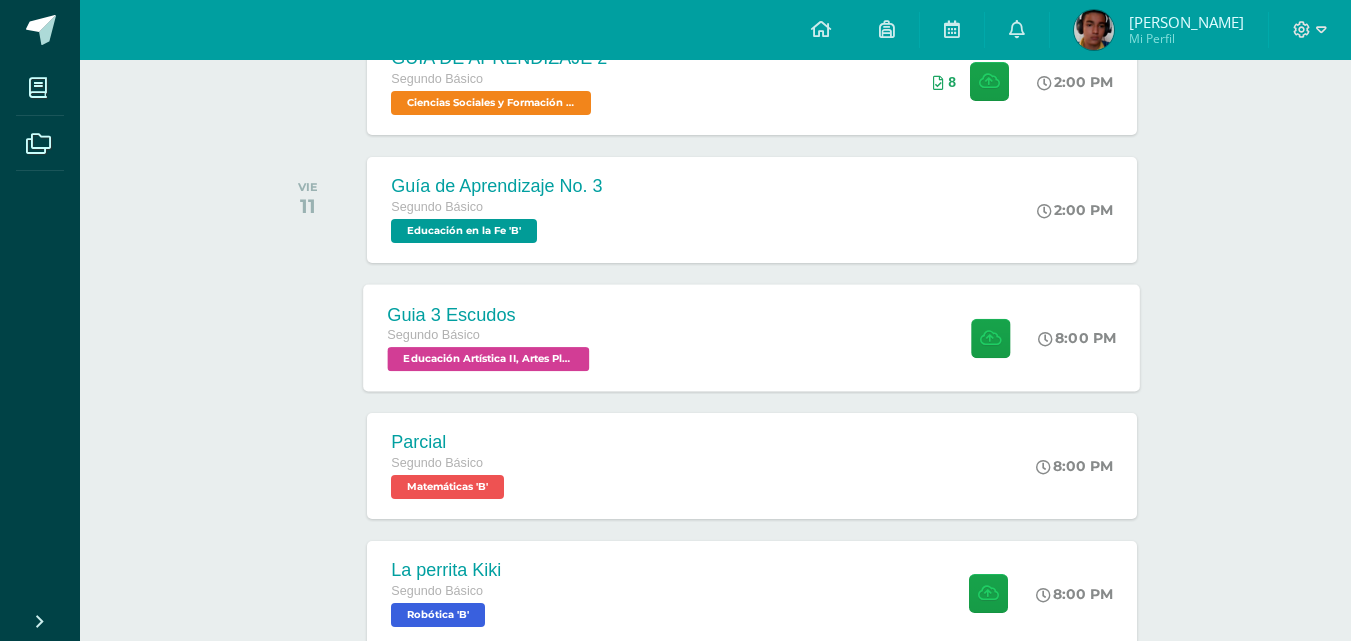 click at bounding box center (986, 337) 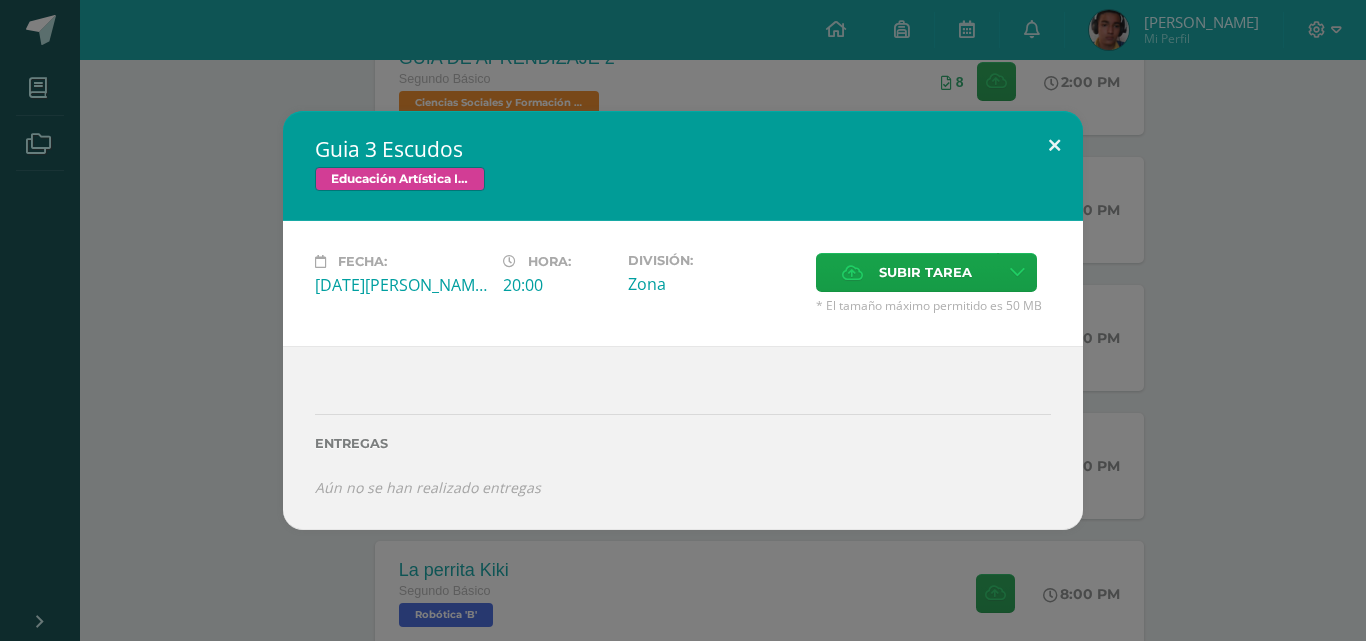 click at bounding box center [1054, 145] 